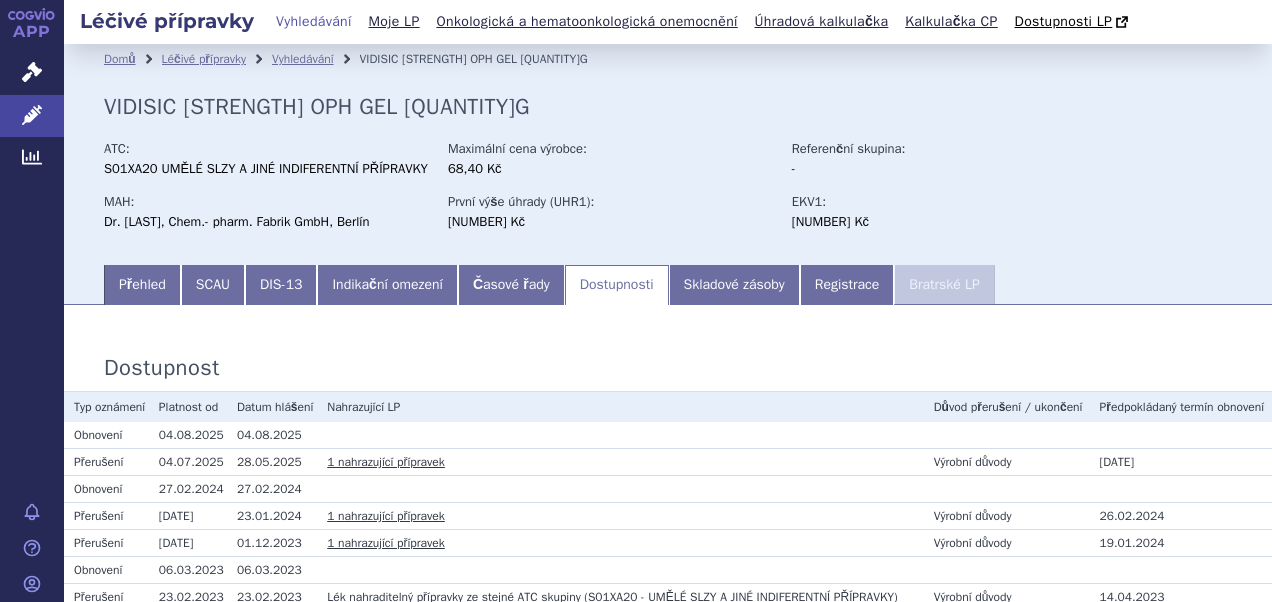 scroll, scrollTop: 0, scrollLeft: 0, axis: both 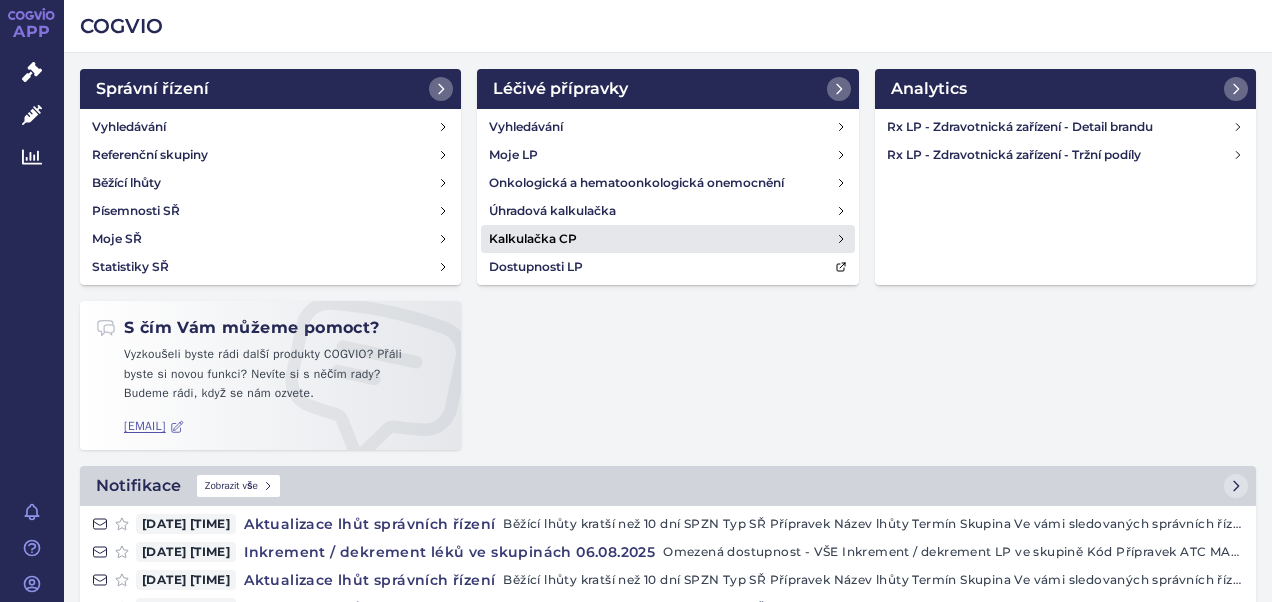 click on "Kalkulačka CP" at bounding box center (533, 239) 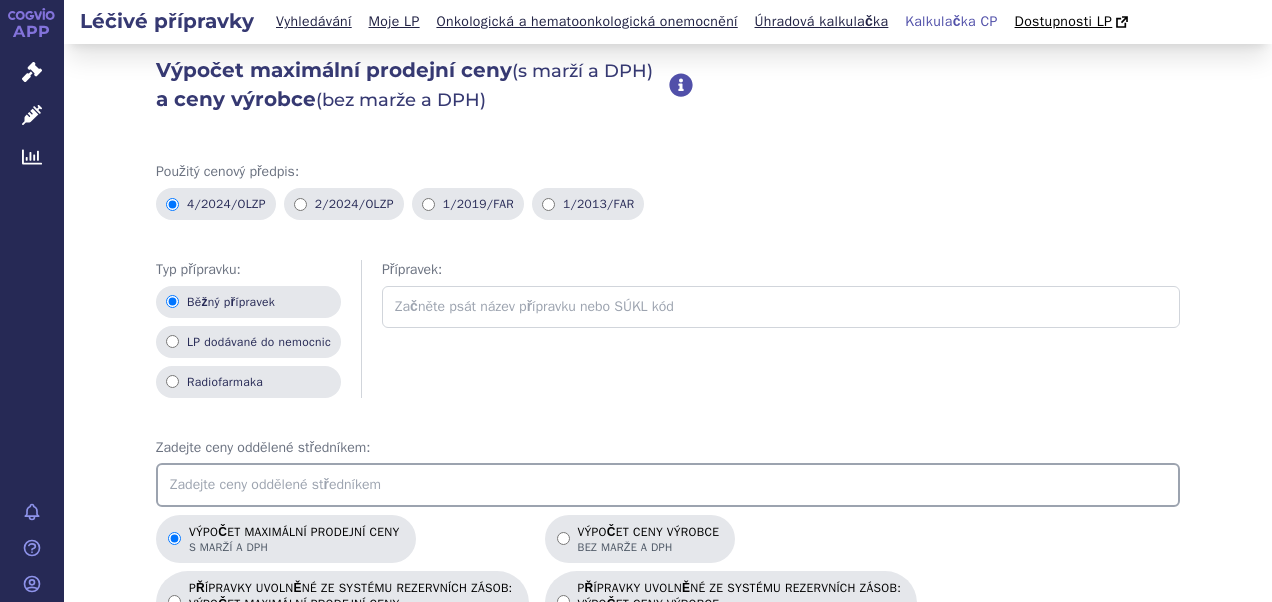 scroll, scrollTop: 0, scrollLeft: 0, axis: both 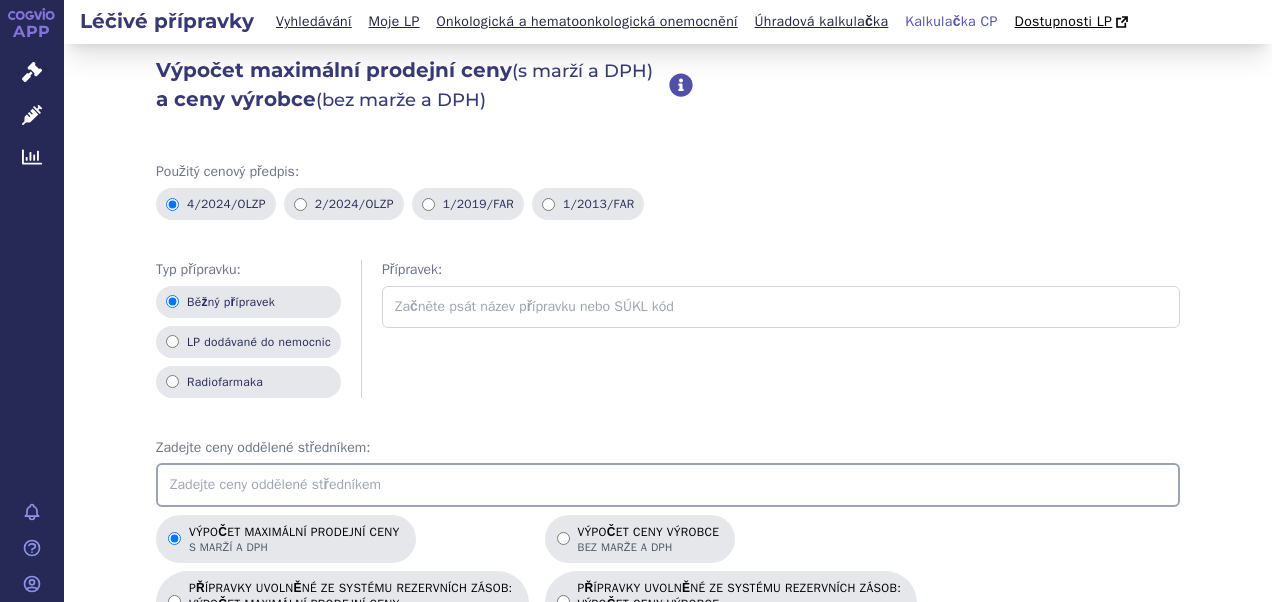 drag, startPoint x: 501, startPoint y: 394, endPoint x: 477, endPoint y: 374, distance: 31.241 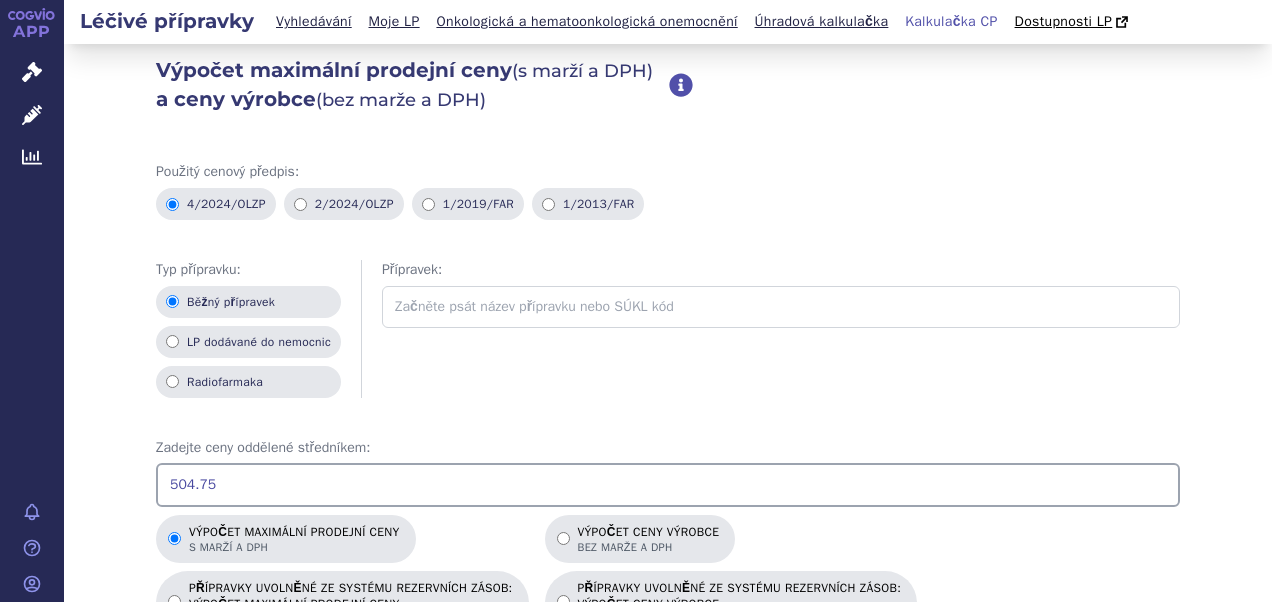 scroll, scrollTop: 300, scrollLeft: 0, axis: vertical 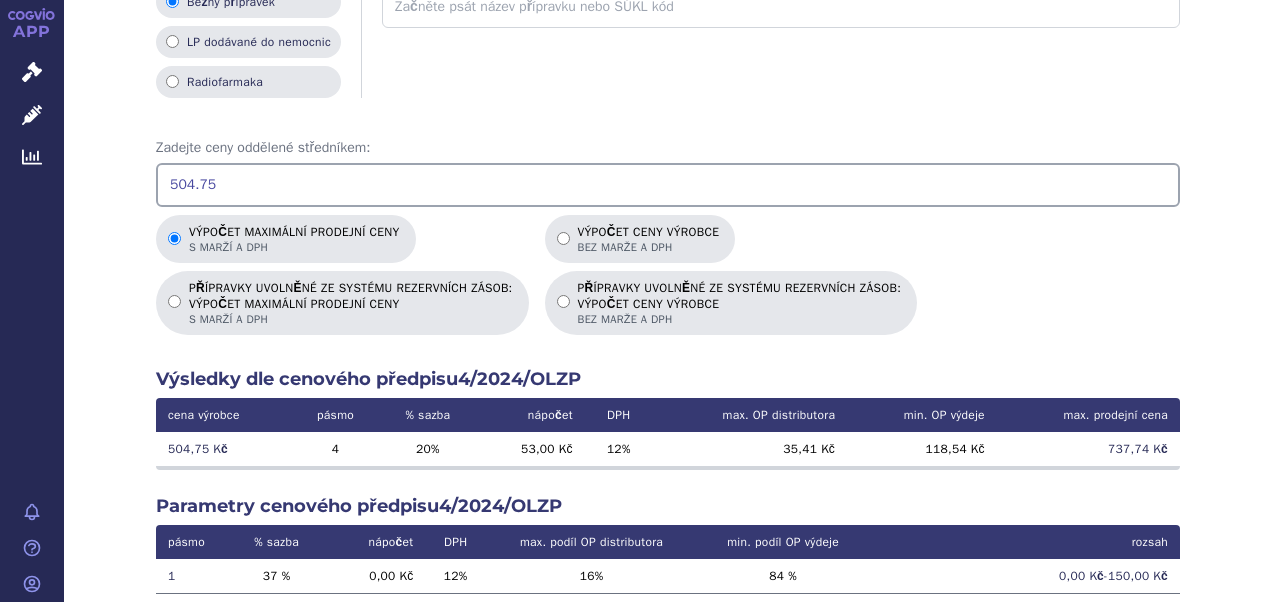 drag, startPoint x: 235, startPoint y: 184, endPoint x: 123, endPoint y: 170, distance: 112.871605 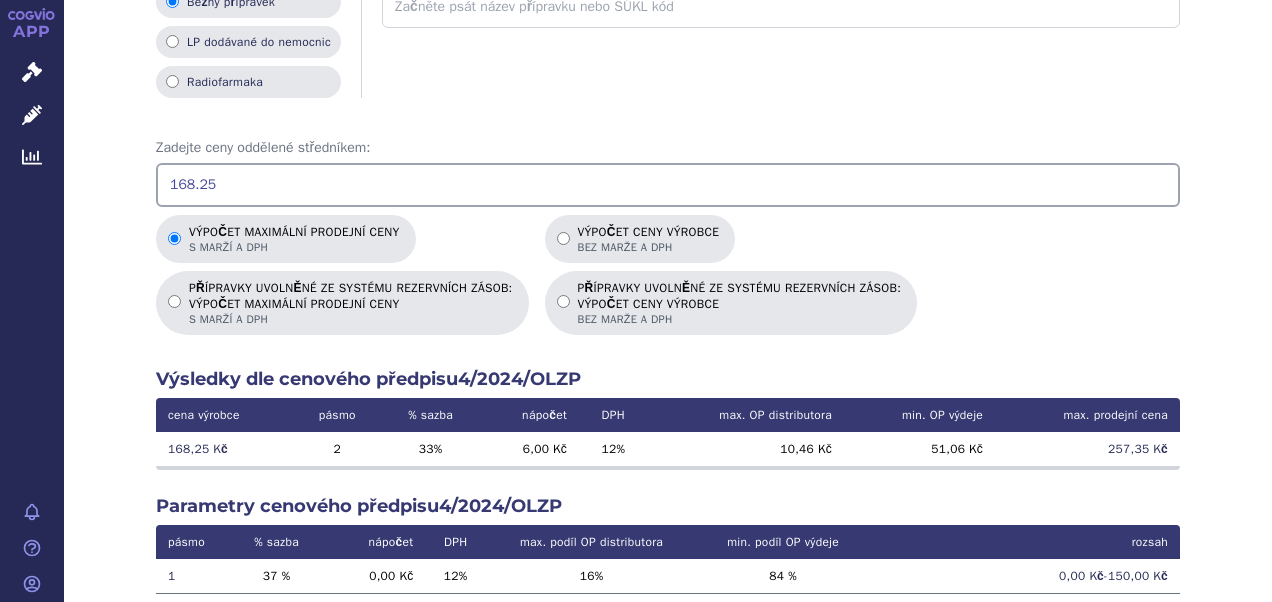 drag, startPoint x: 216, startPoint y: 172, endPoint x: 71, endPoint y: 160, distance: 145.4957 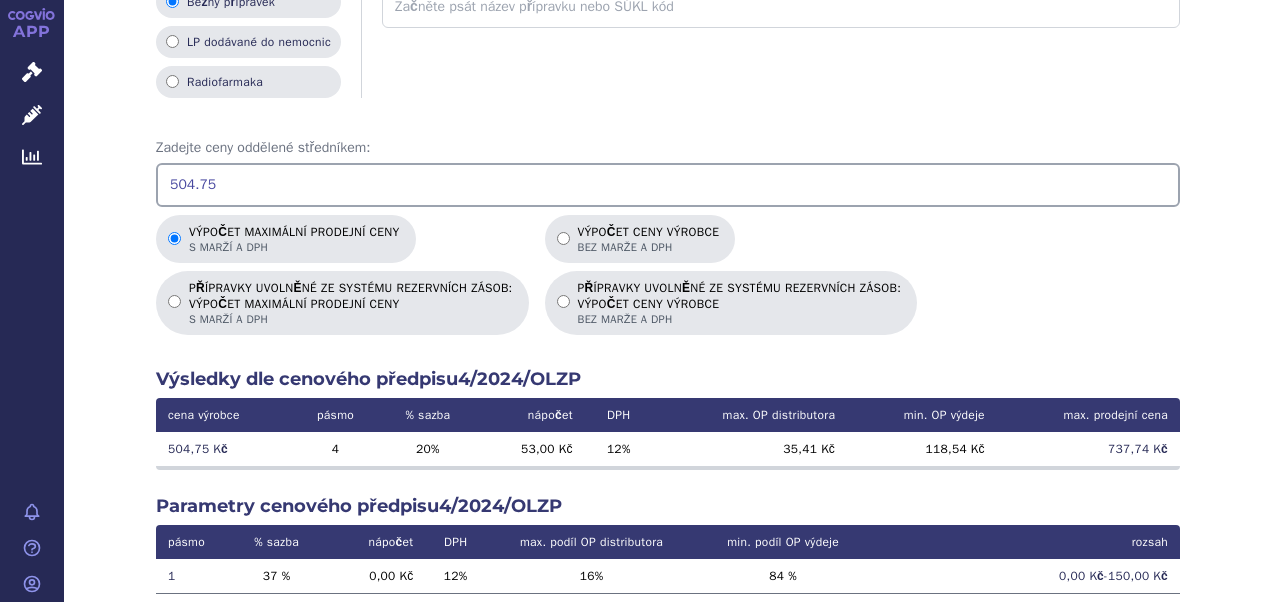 click on "Výsledky dle cenového předpisu  4/2024/OLZP" at bounding box center [668, 379] 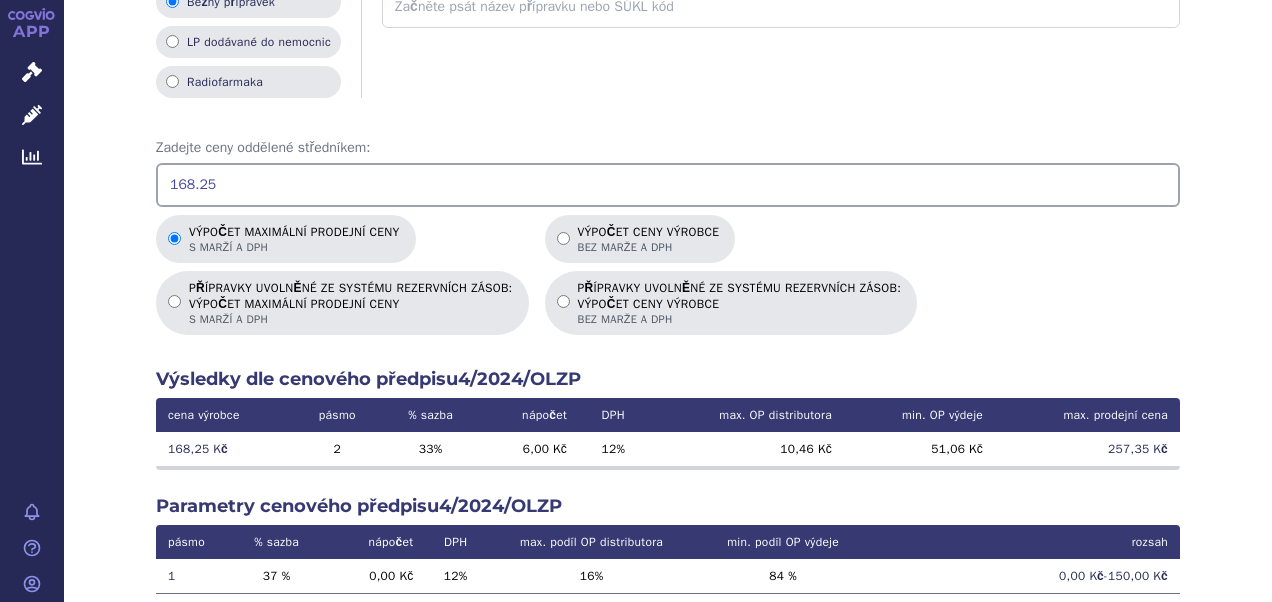 drag, startPoint x: 230, startPoint y: 183, endPoint x: 95, endPoint y: 166, distance: 136.06616 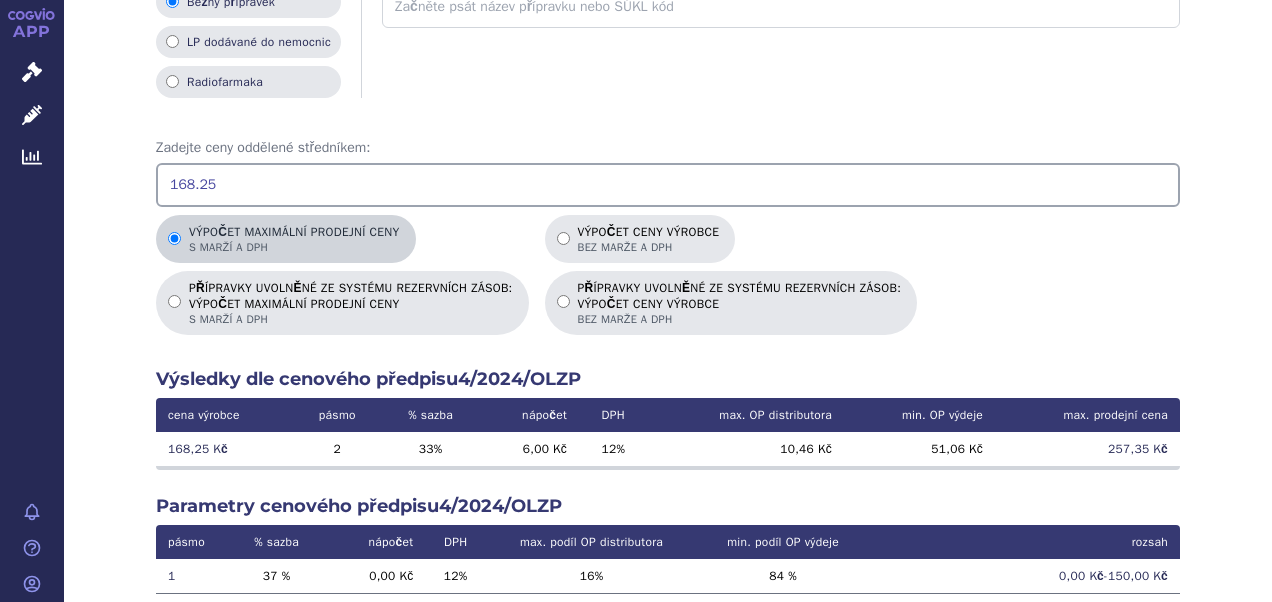 drag, startPoint x: 122, startPoint y: 374, endPoint x: 200, endPoint y: 256, distance: 141.44963 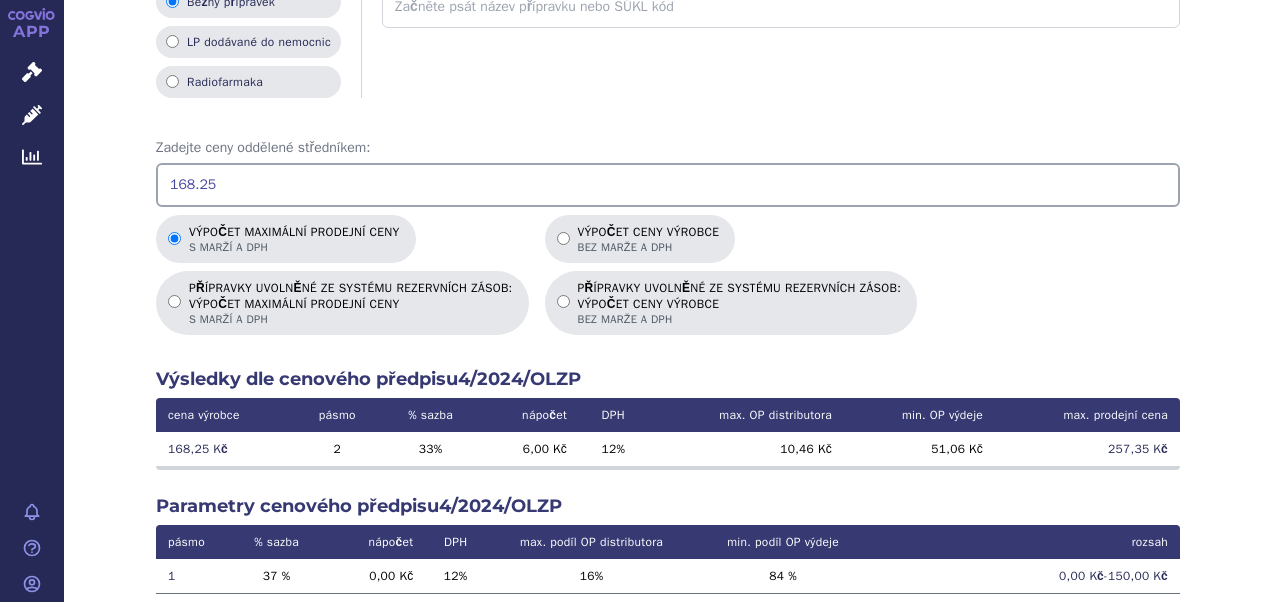drag, startPoint x: 223, startPoint y: 186, endPoint x: 121, endPoint y: 179, distance: 102.239914 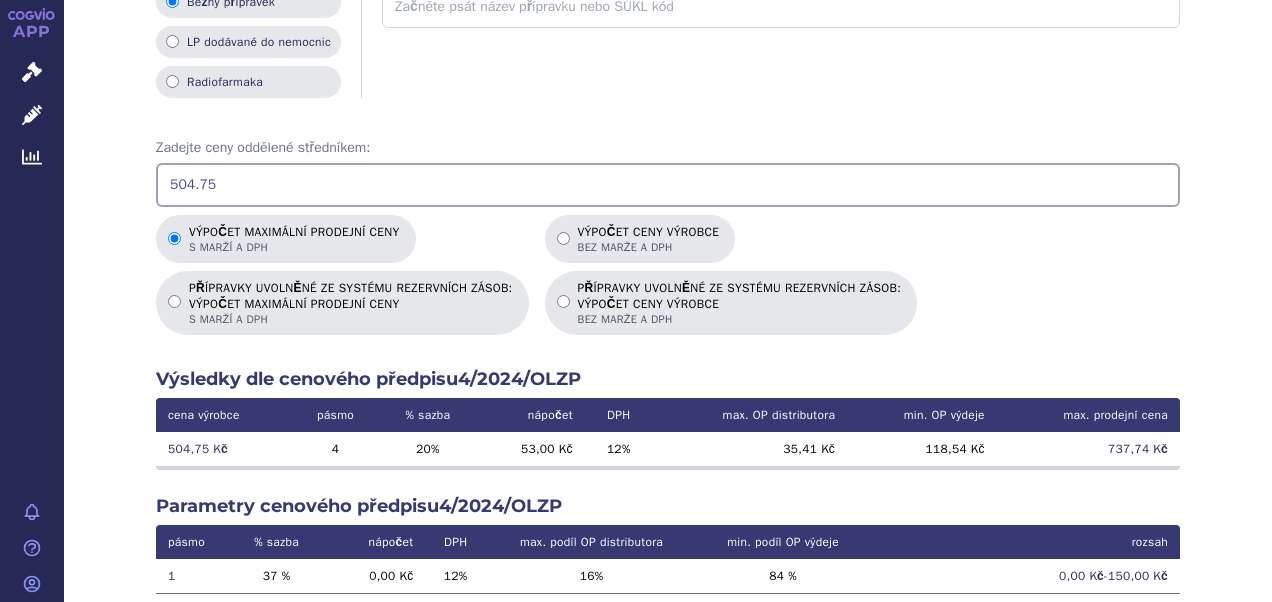 type on "504.75" 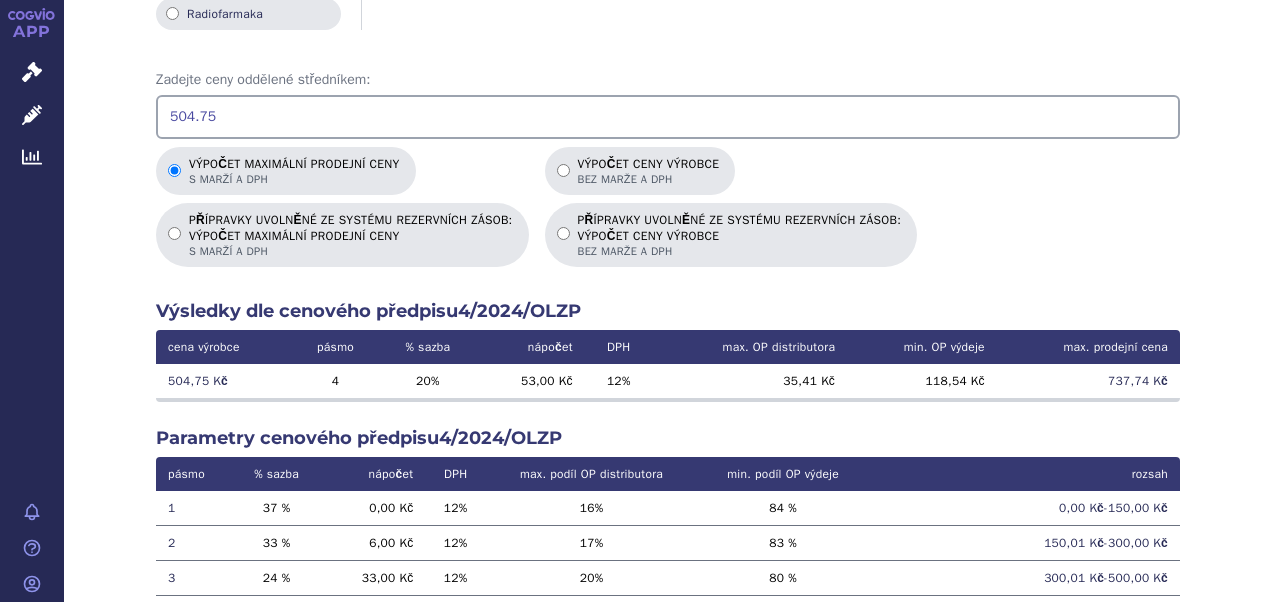 scroll, scrollTop: 400, scrollLeft: 0, axis: vertical 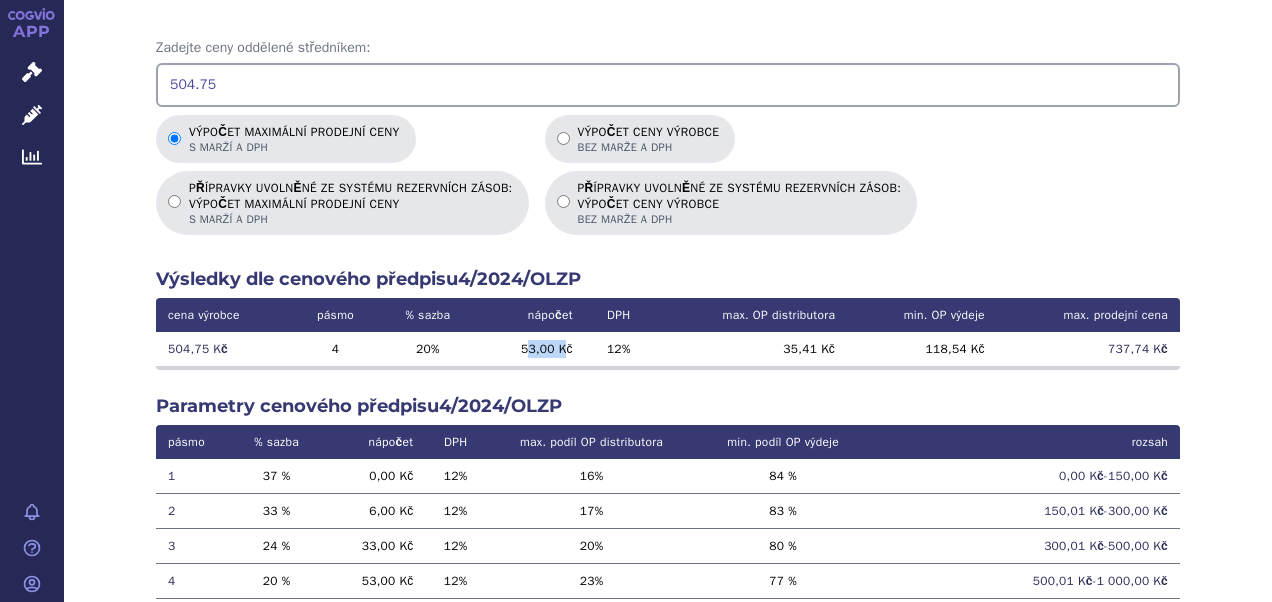 drag, startPoint x: 516, startPoint y: 347, endPoint x: 550, endPoint y: 346, distance: 34.0147 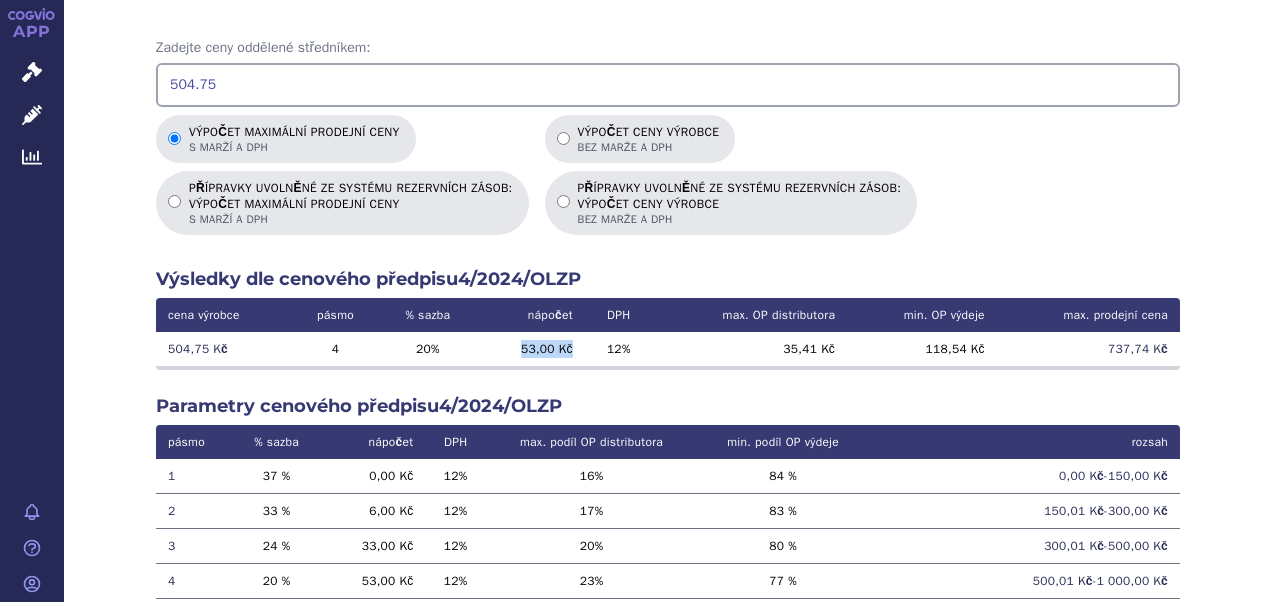 click on "53,00 Kč" at bounding box center (531, 349) 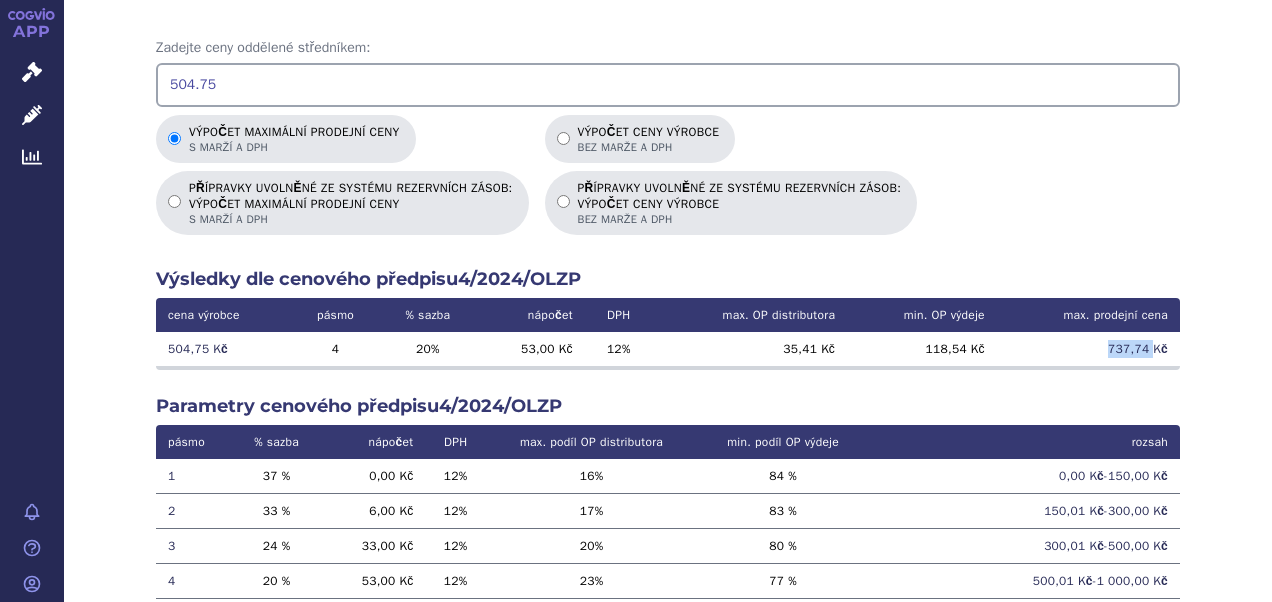 drag, startPoint x: 1102, startPoint y: 348, endPoint x: 1145, endPoint y: 345, distance: 43.104523 